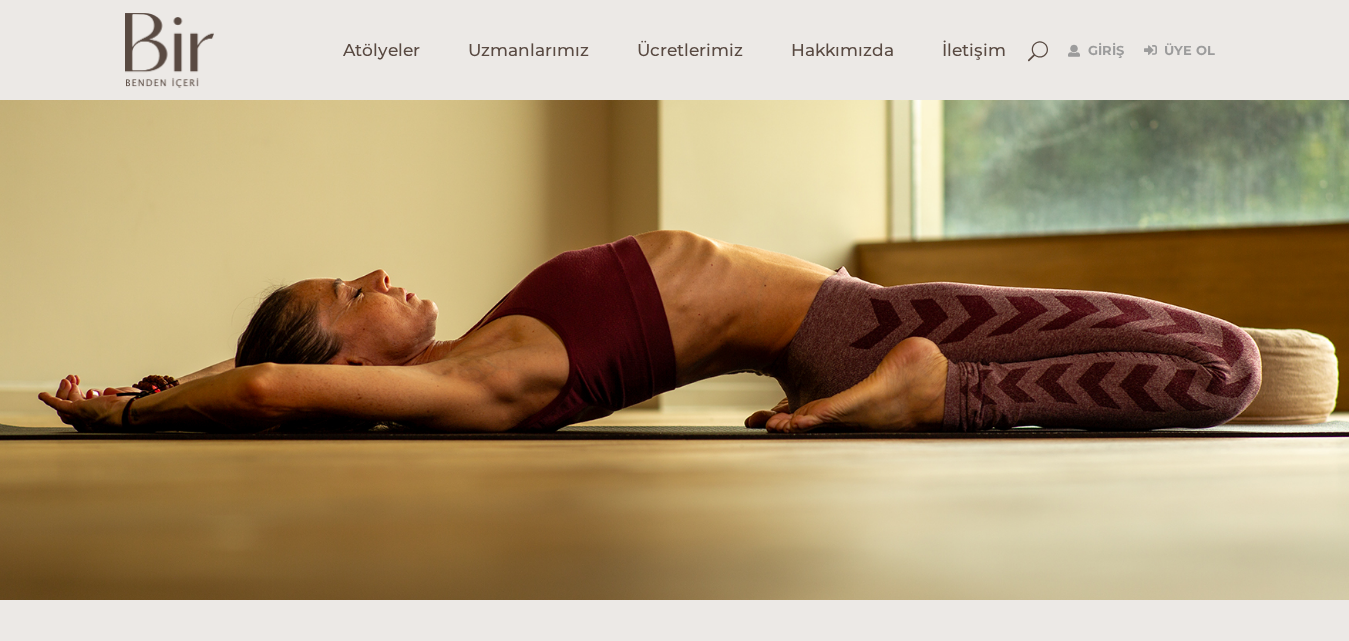 scroll, scrollTop: 0, scrollLeft: 0, axis: both 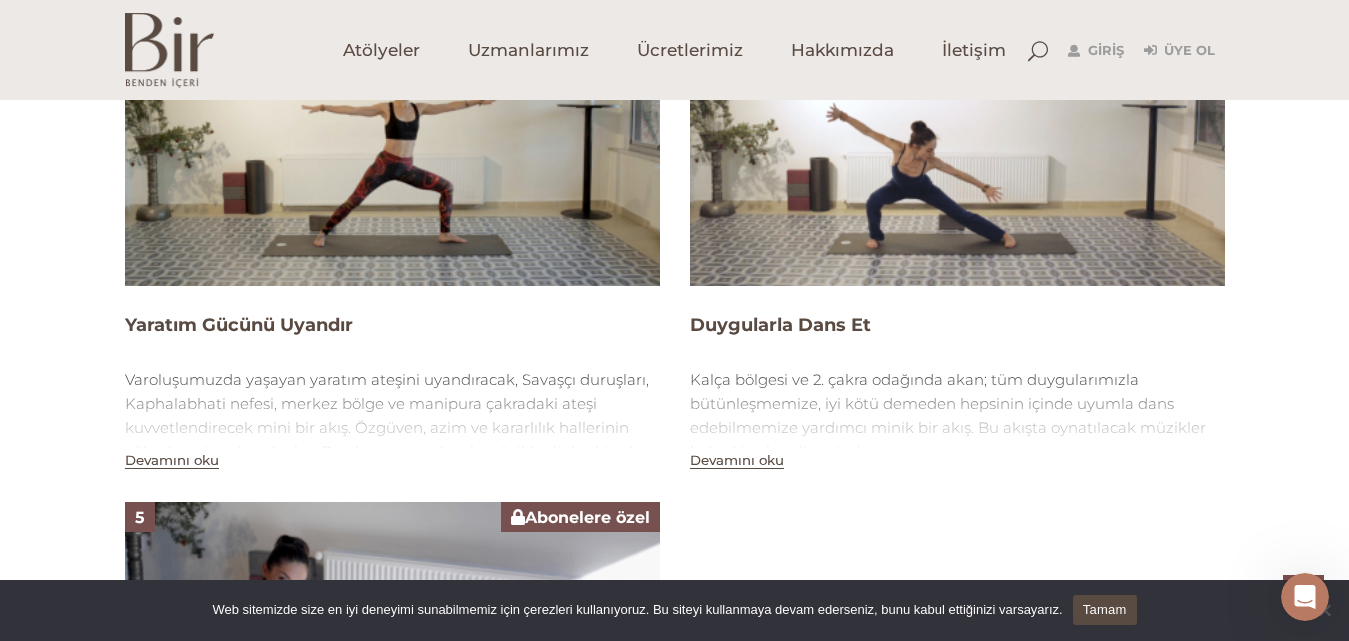 drag, startPoint x: 1359, startPoint y: 116, endPoint x: 1355, endPoint y: 436, distance: 320.025 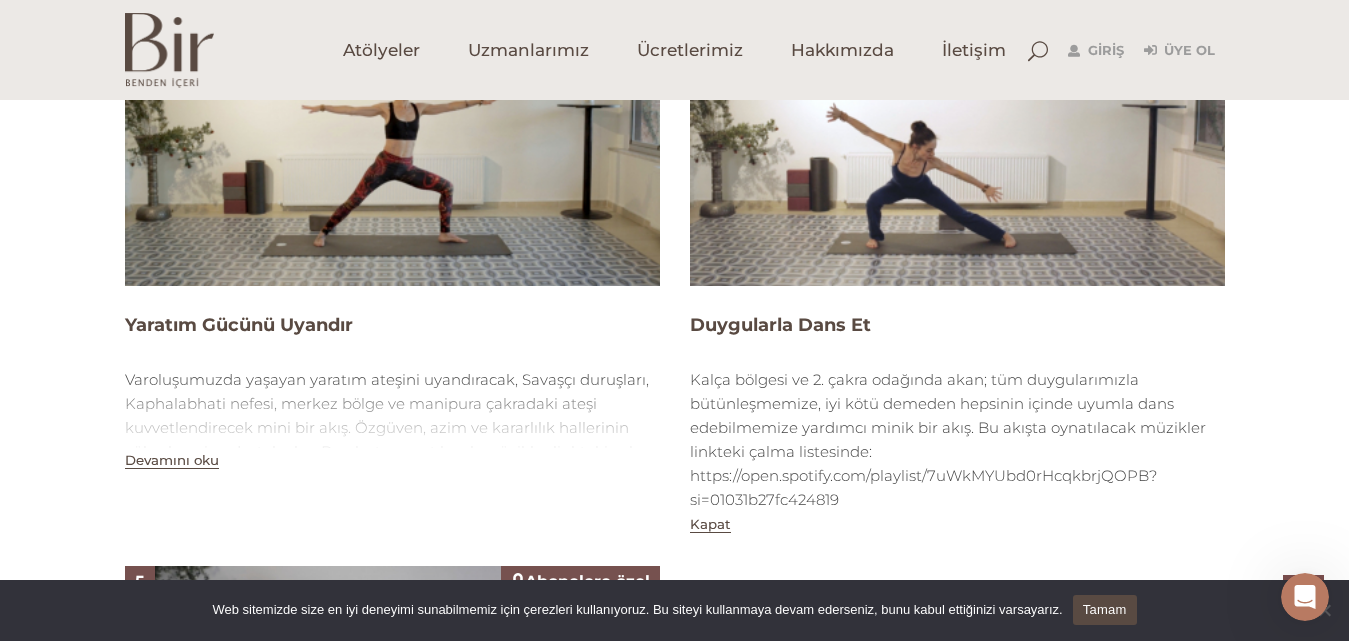 click at bounding box center (957, 135) 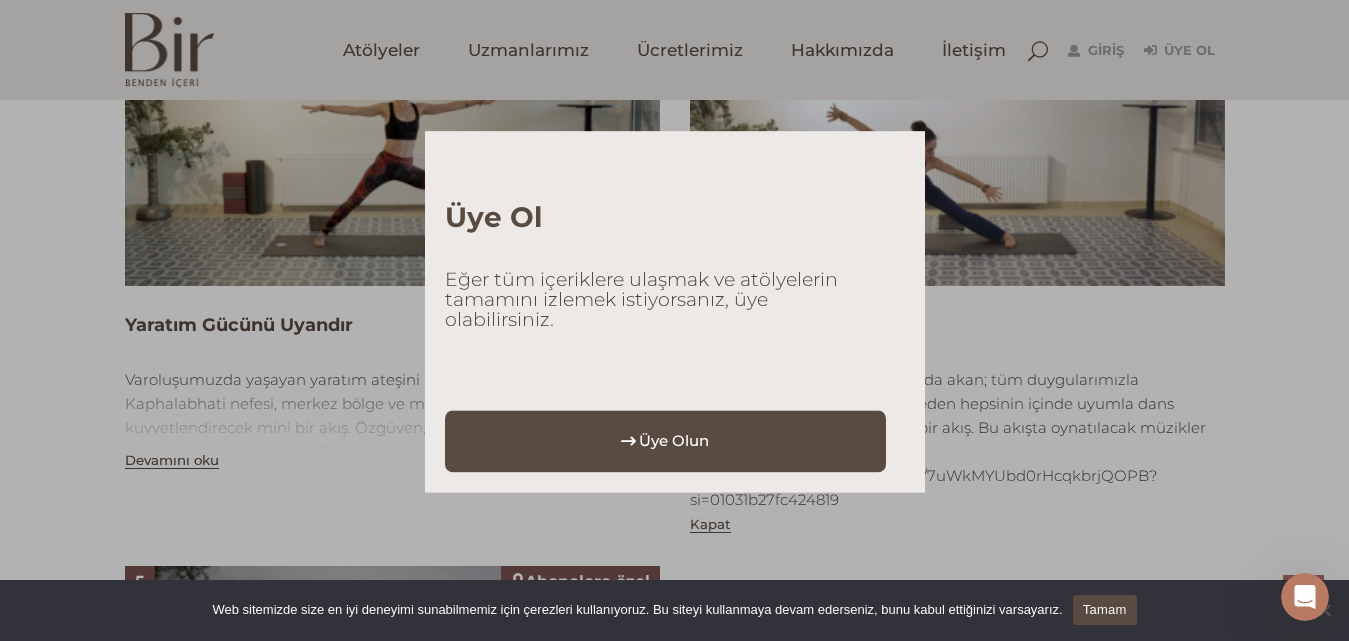 click on "Üye Olun" at bounding box center (674, 442) 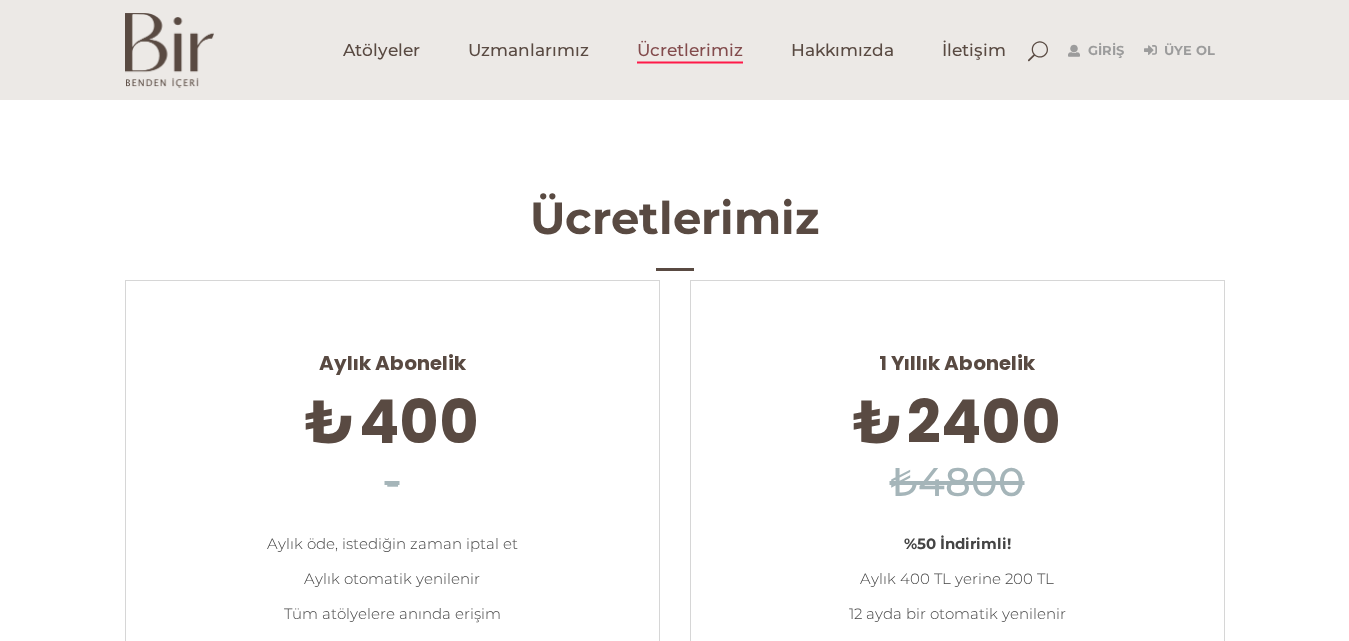 scroll, scrollTop: 0, scrollLeft: 0, axis: both 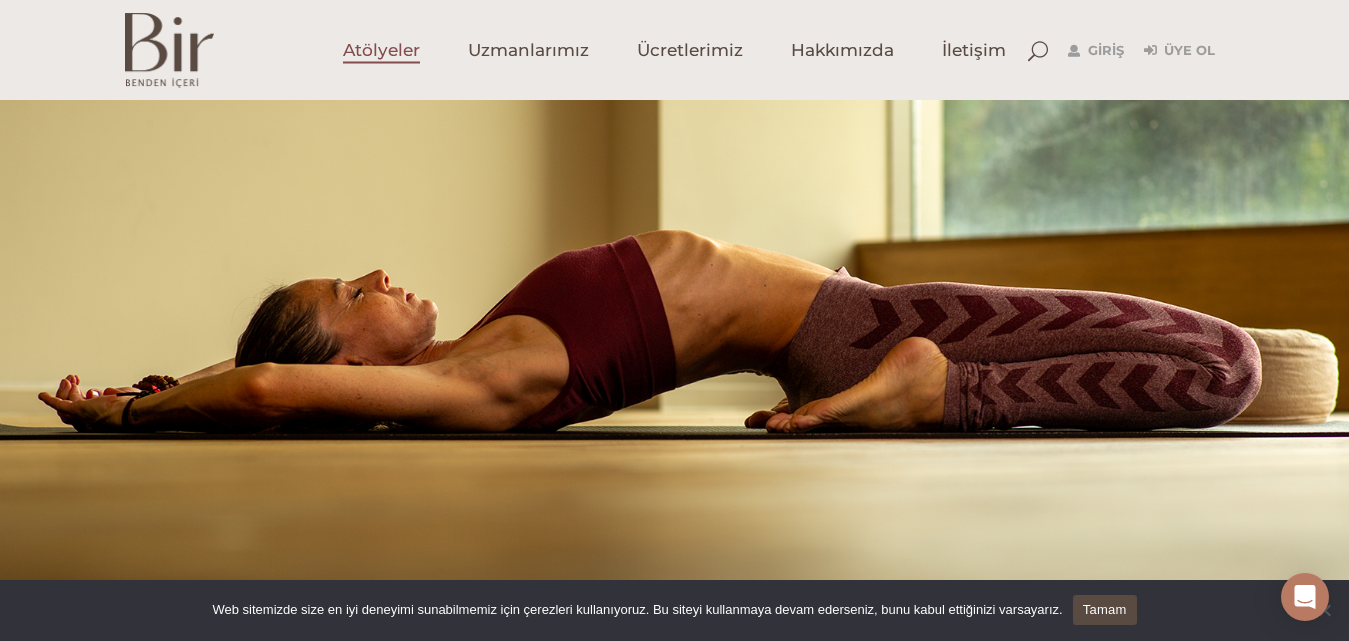 click on "Atölyeler" at bounding box center (381, 50) 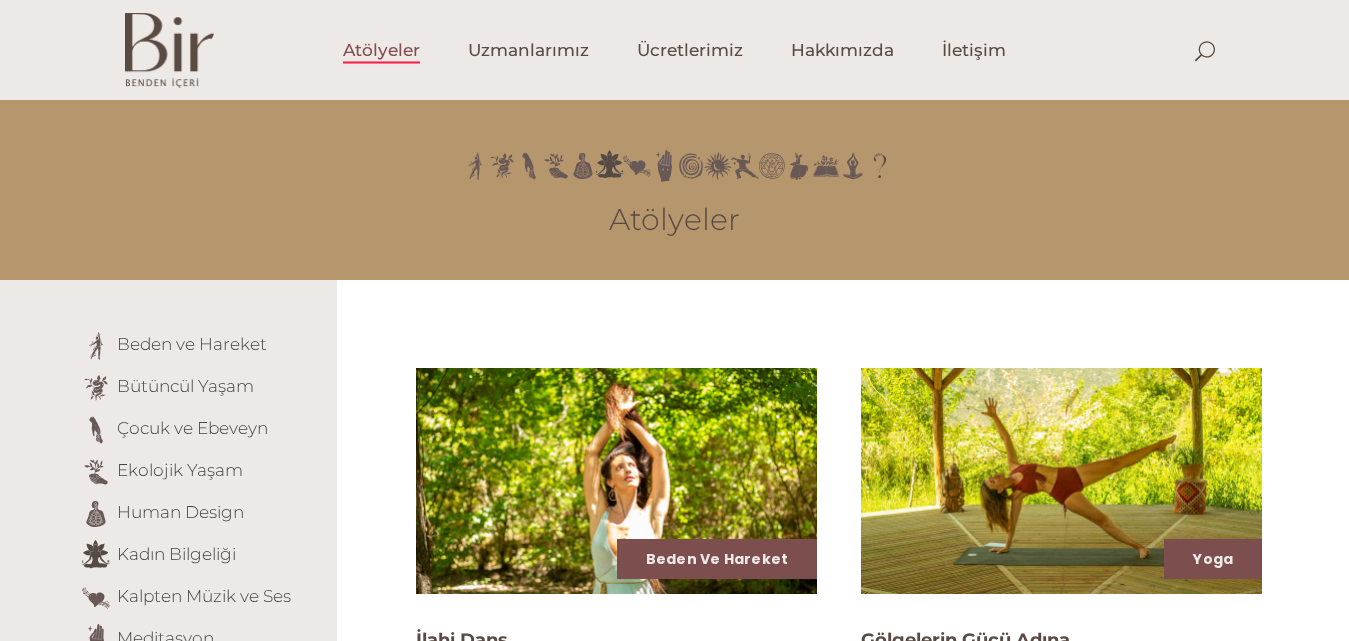 scroll, scrollTop: 0, scrollLeft: 0, axis: both 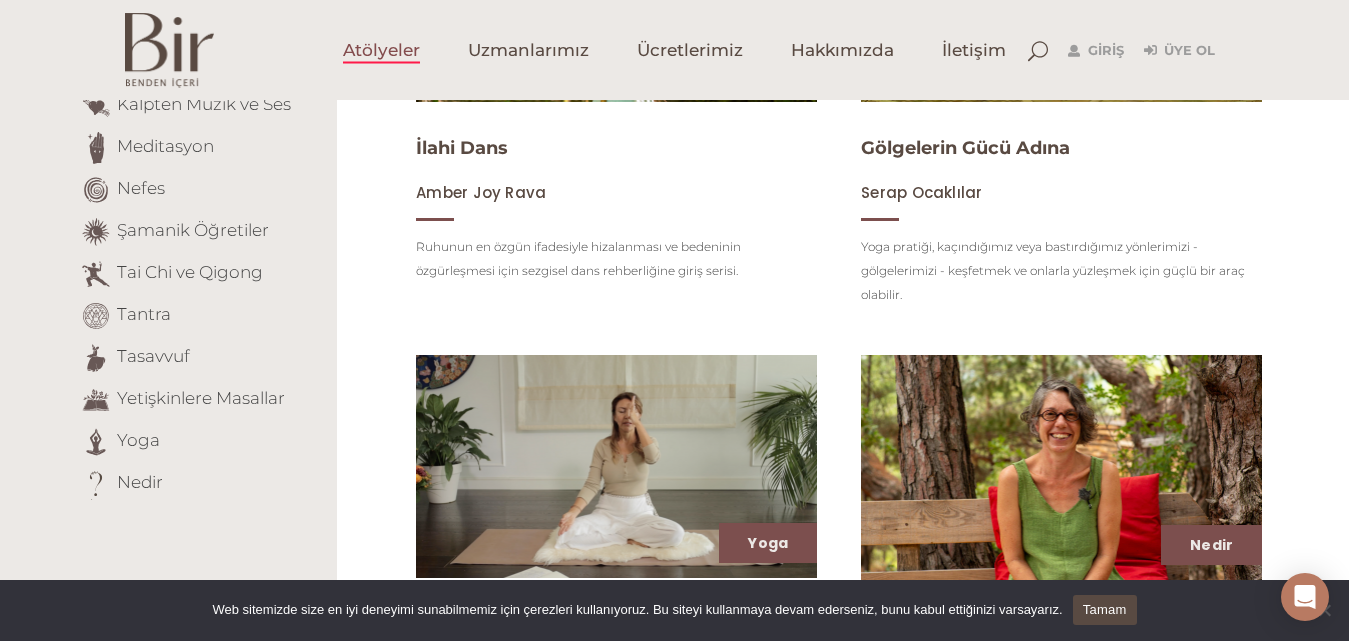drag, startPoint x: 1362, startPoint y: 112, endPoint x: 1342, endPoint y: 207, distance: 97.082436 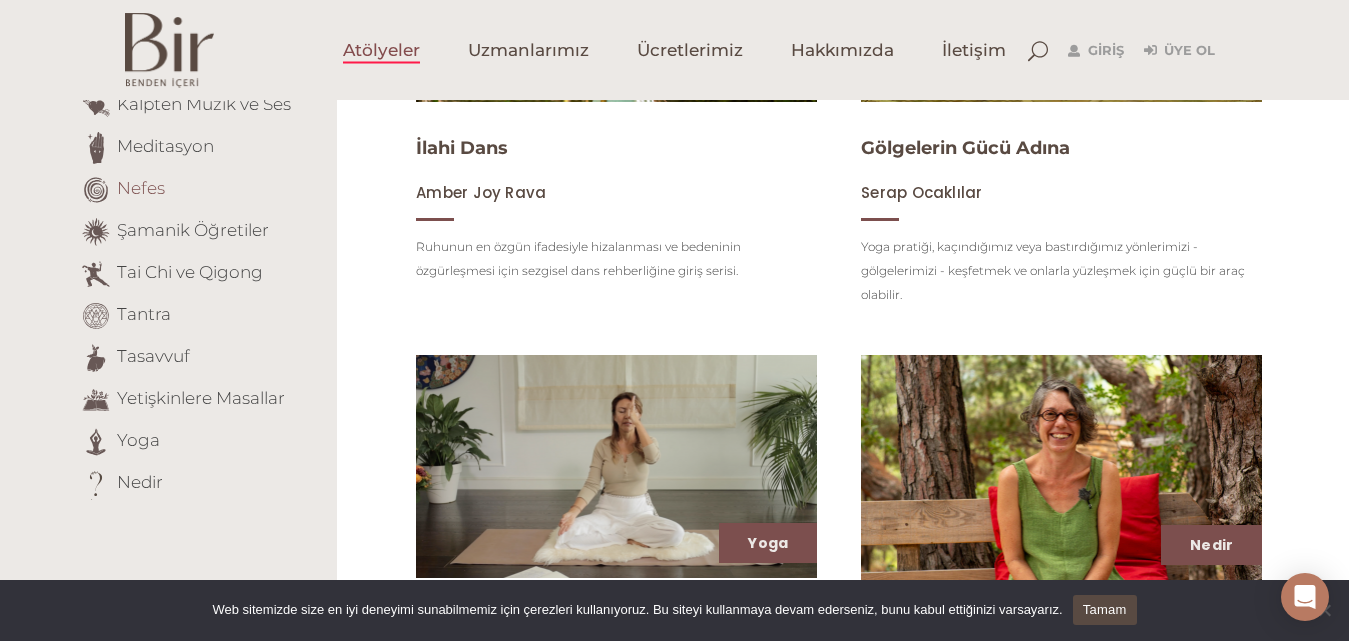 click on "Nefes" at bounding box center (141, 188) 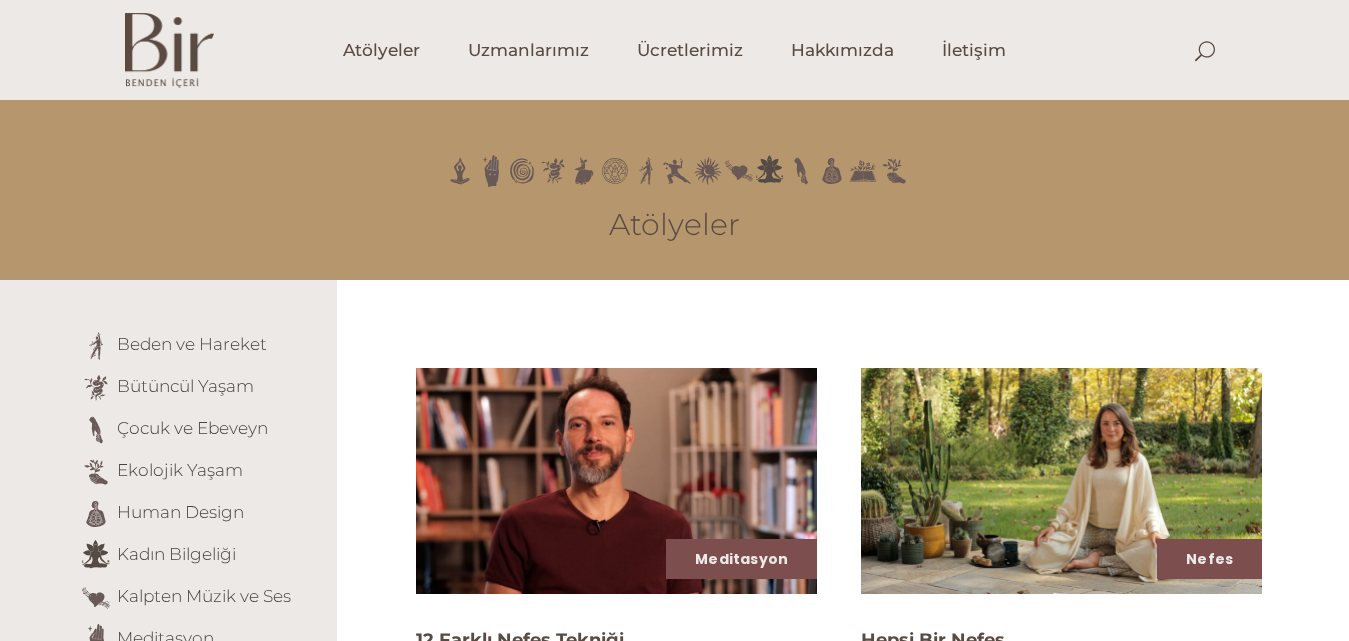 scroll, scrollTop: 0, scrollLeft: 0, axis: both 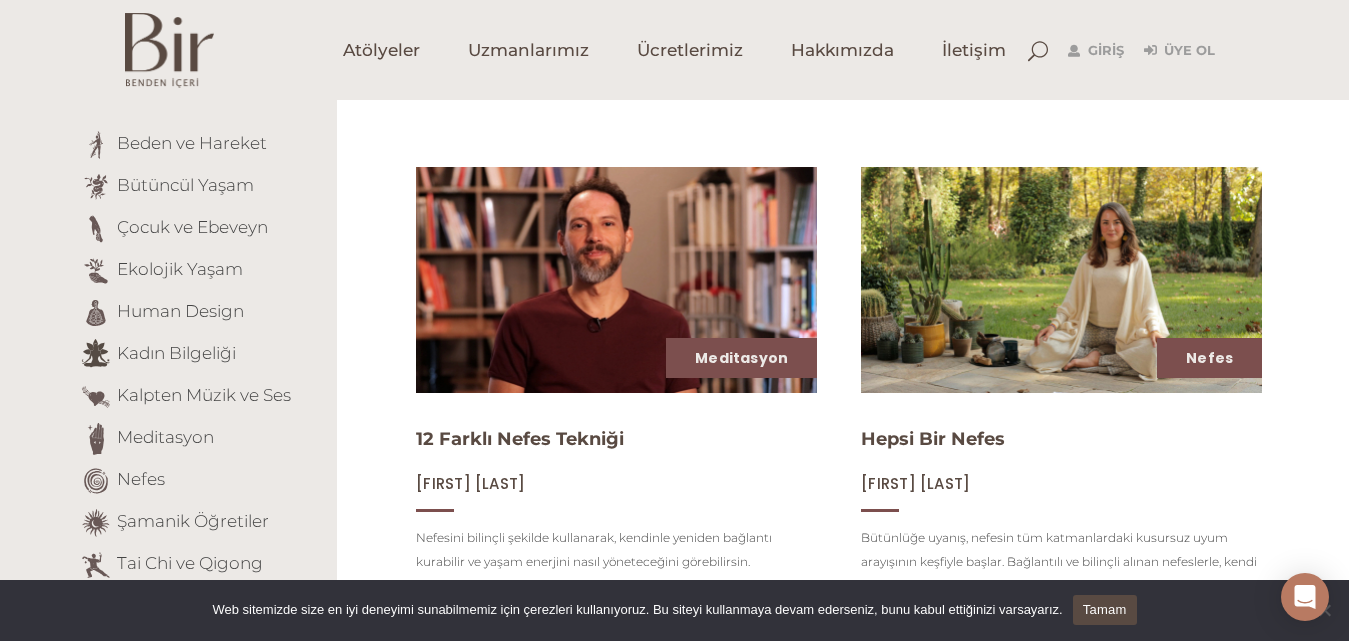 drag, startPoint x: 1354, startPoint y: 61, endPoint x: 1365, endPoint y: 156, distance: 95.63472 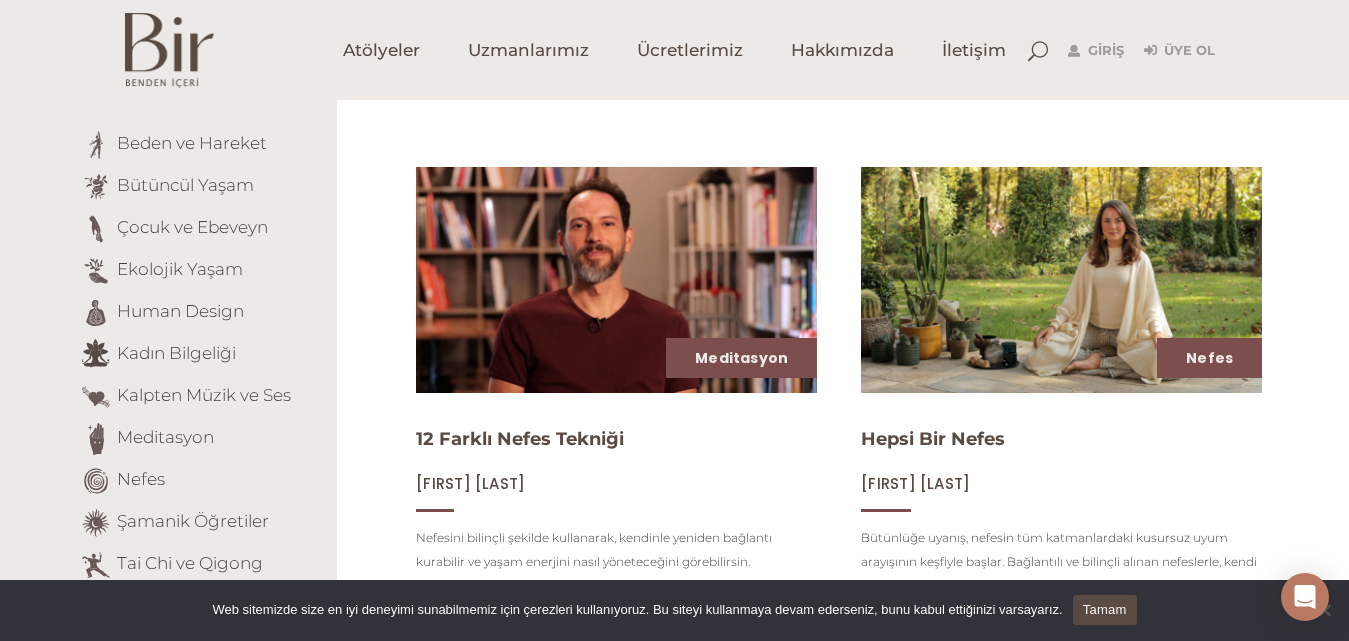 click at bounding box center [1061, 280] 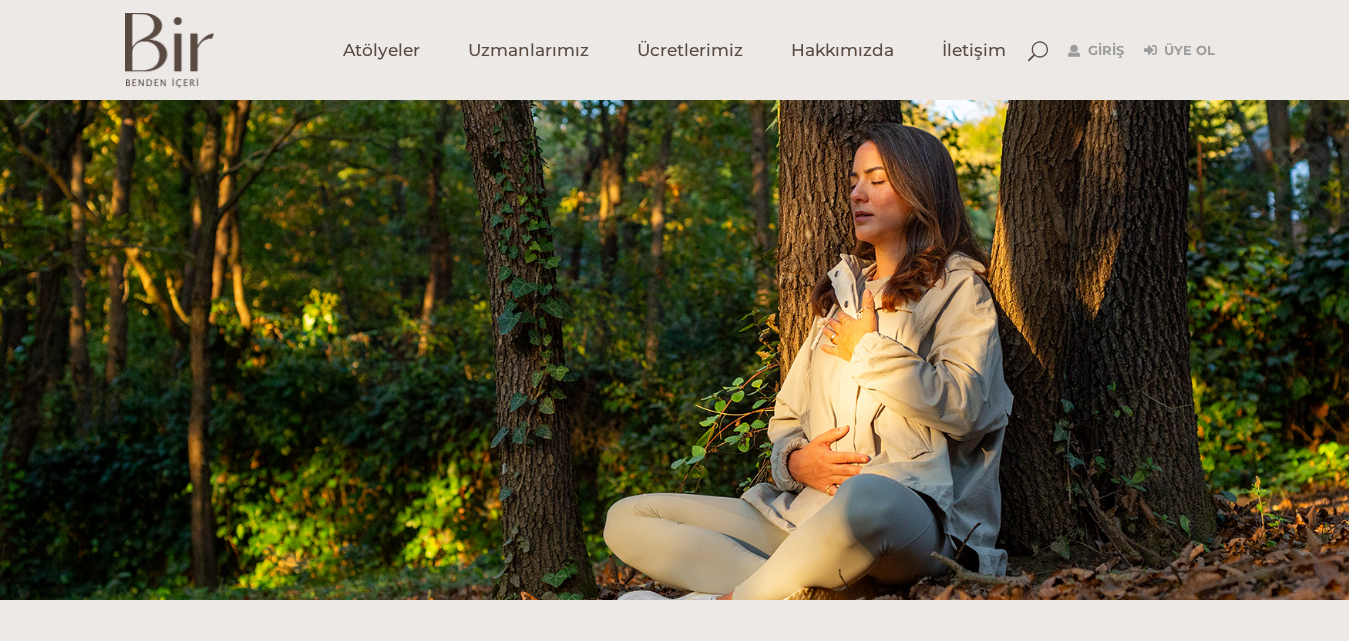 scroll, scrollTop: 0, scrollLeft: 0, axis: both 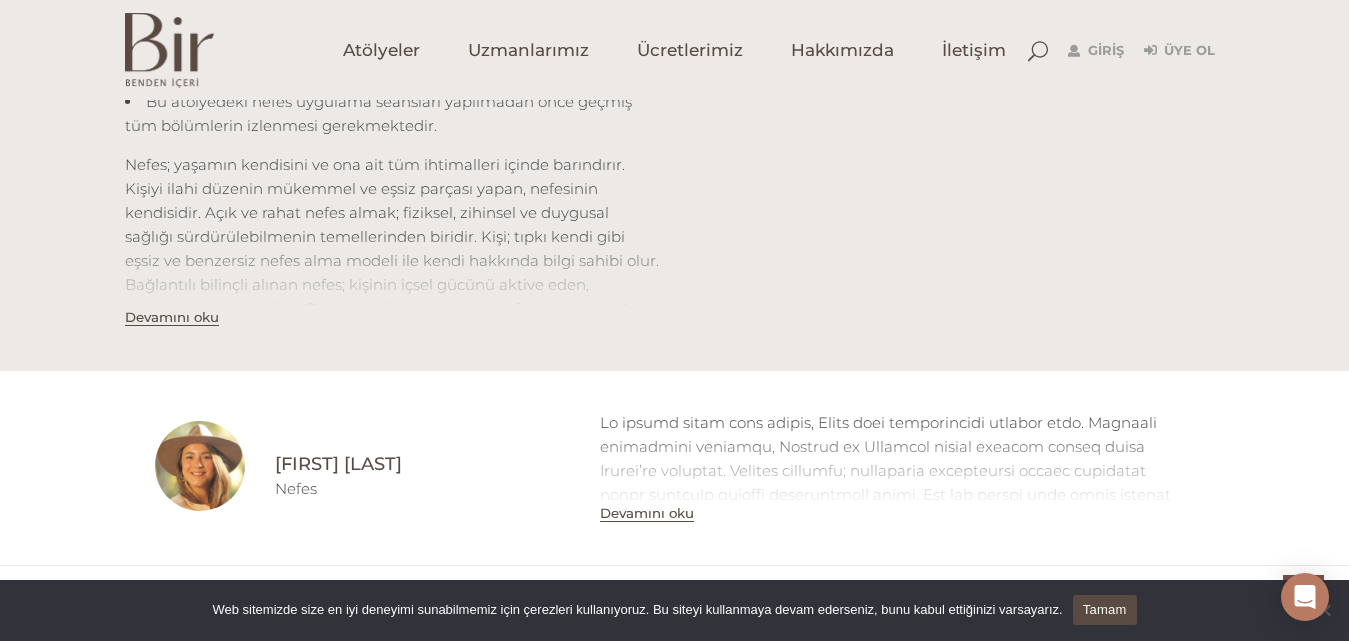 drag, startPoint x: 1362, startPoint y: 107, endPoint x: 1354, endPoint y: 231, distance: 124.2578 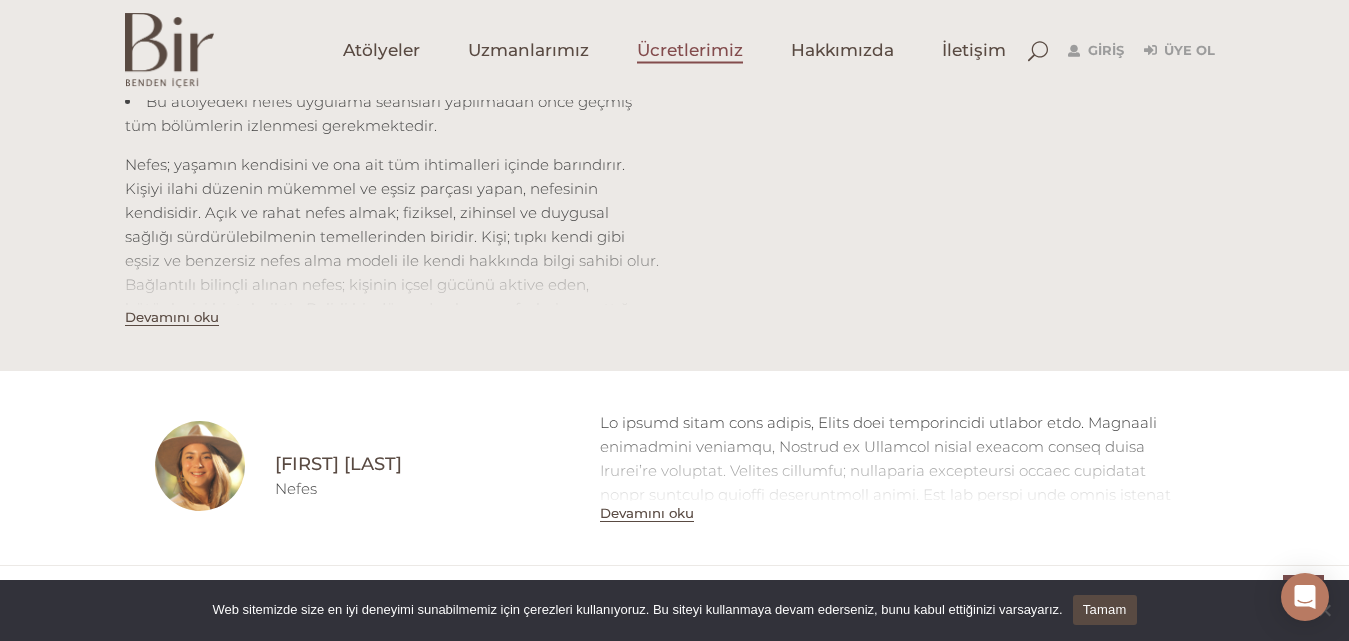 click on "Ücretlerimiz" at bounding box center (690, 50) 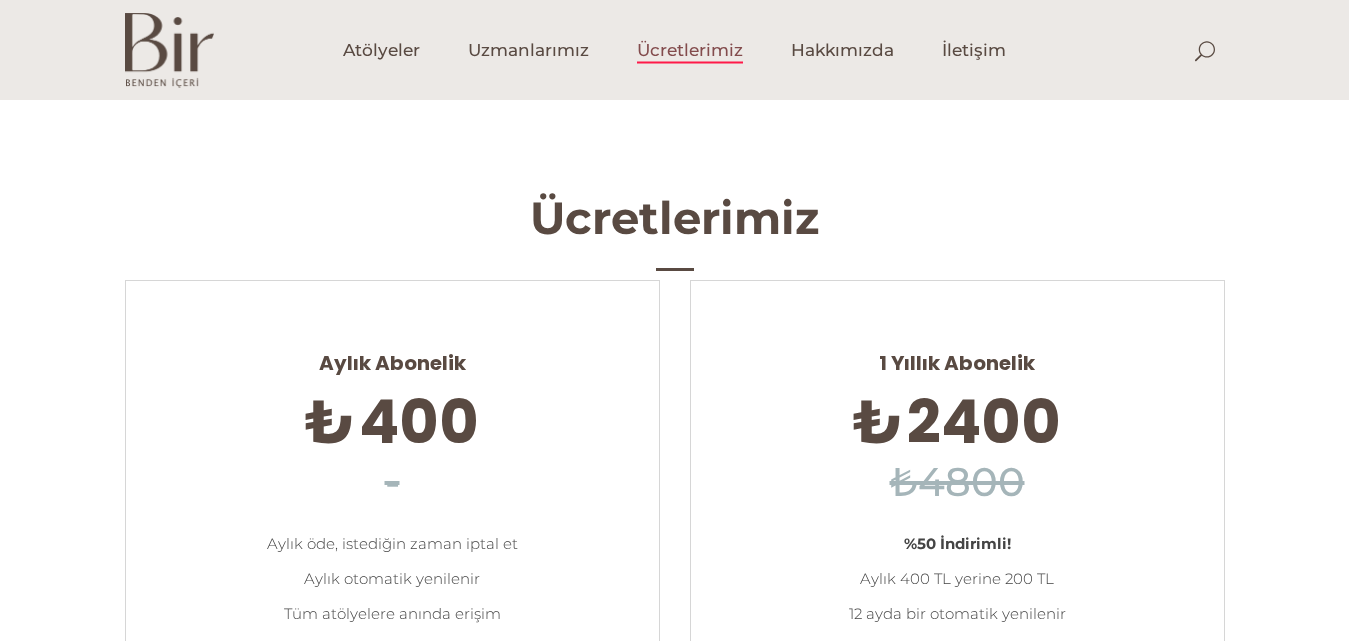 scroll, scrollTop: 0, scrollLeft: 0, axis: both 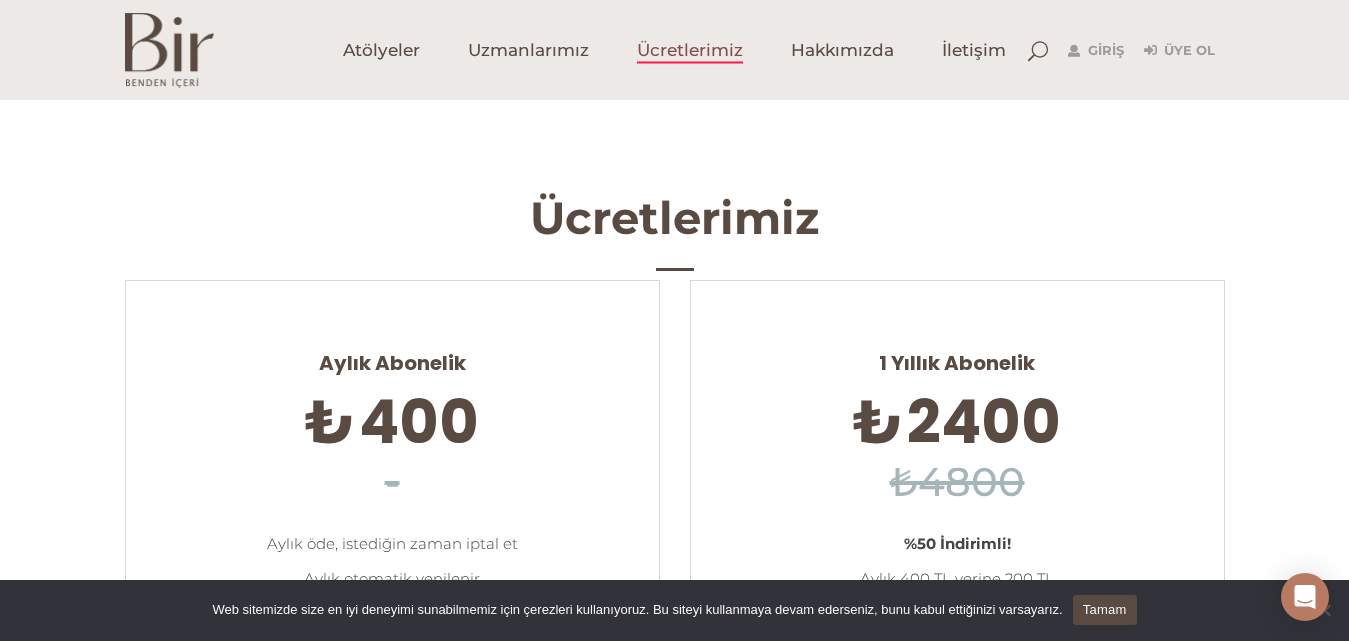 drag, startPoint x: 1352, startPoint y: 107, endPoint x: 1365, endPoint y: -32, distance: 139.60658 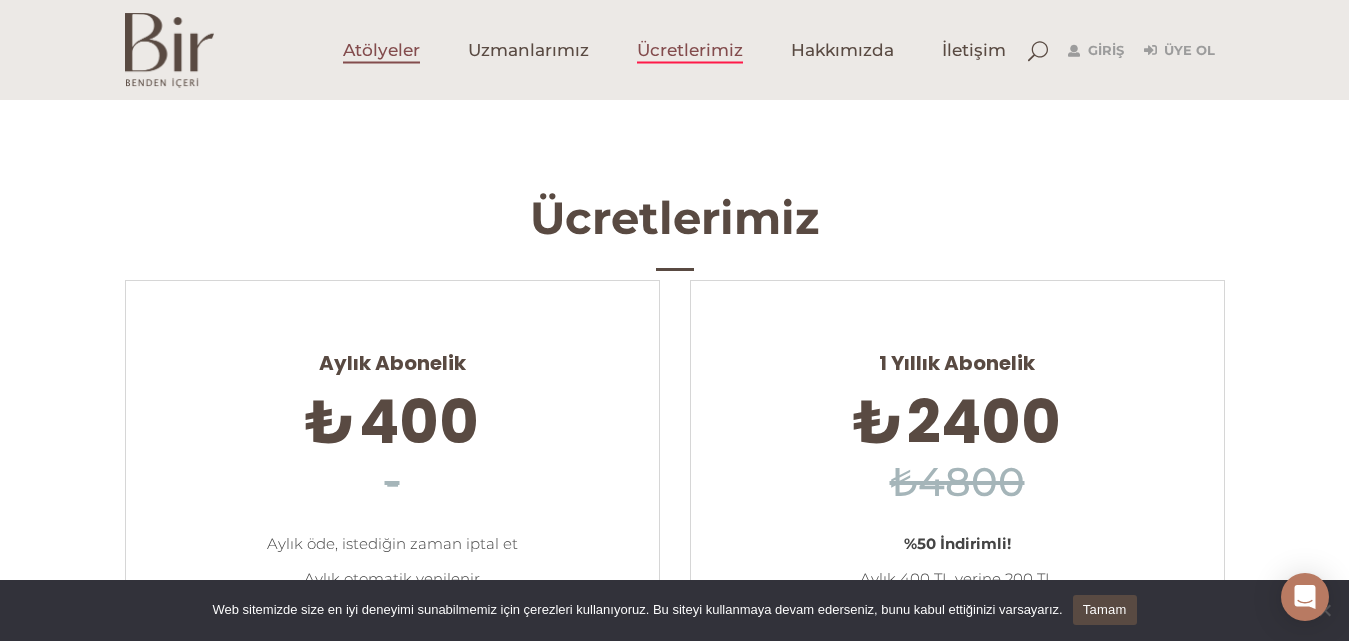 click on "Atölyeler" at bounding box center (381, 50) 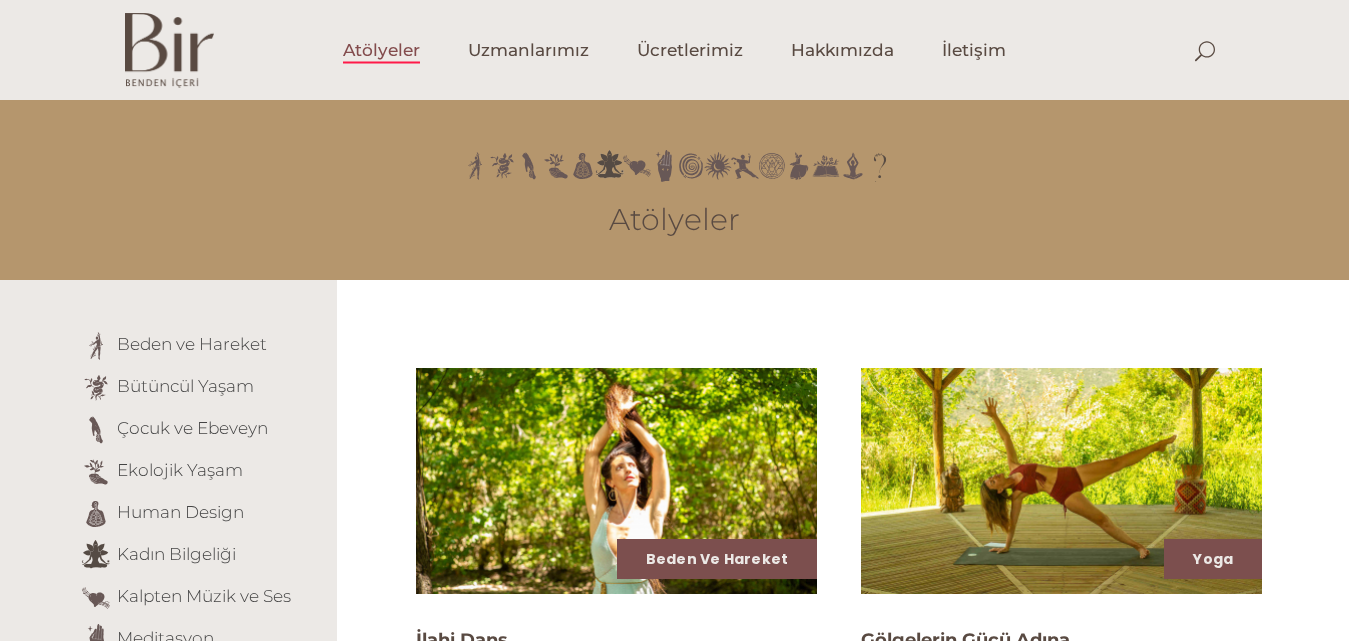 scroll, scrollTop: 0, scrollLeft: 0, axis: both 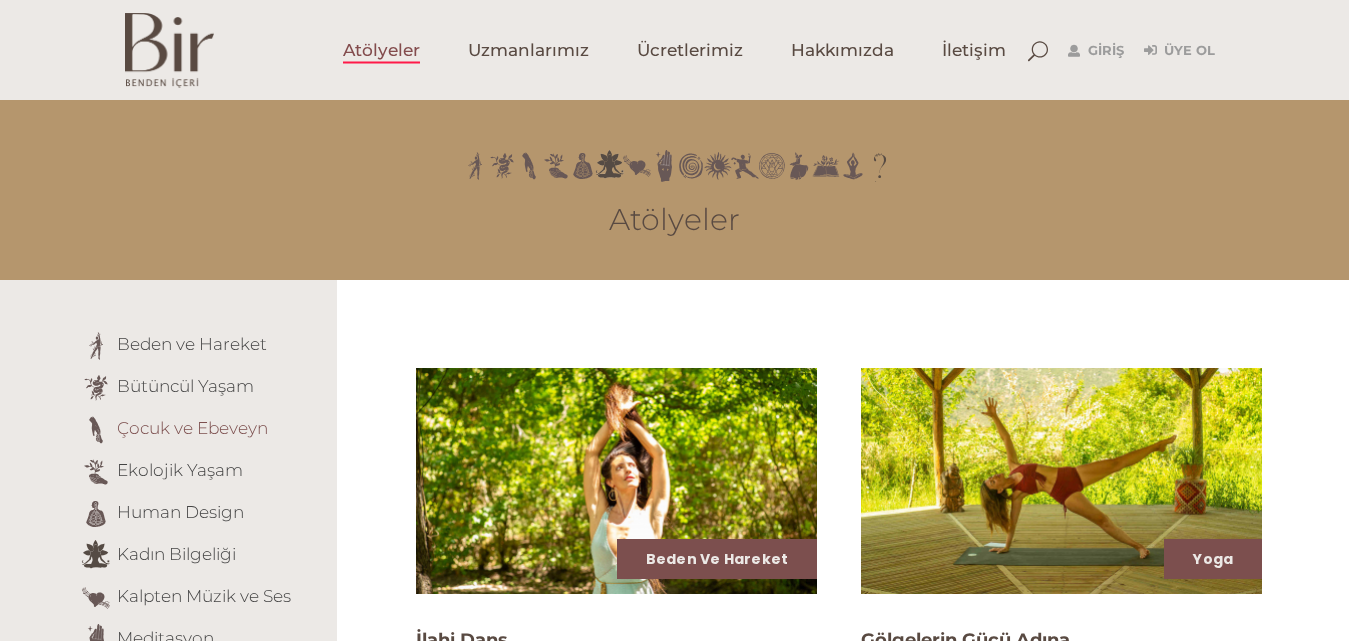 click on "Çocuk ve Ebeveyn" at bounding box center [192, 428] 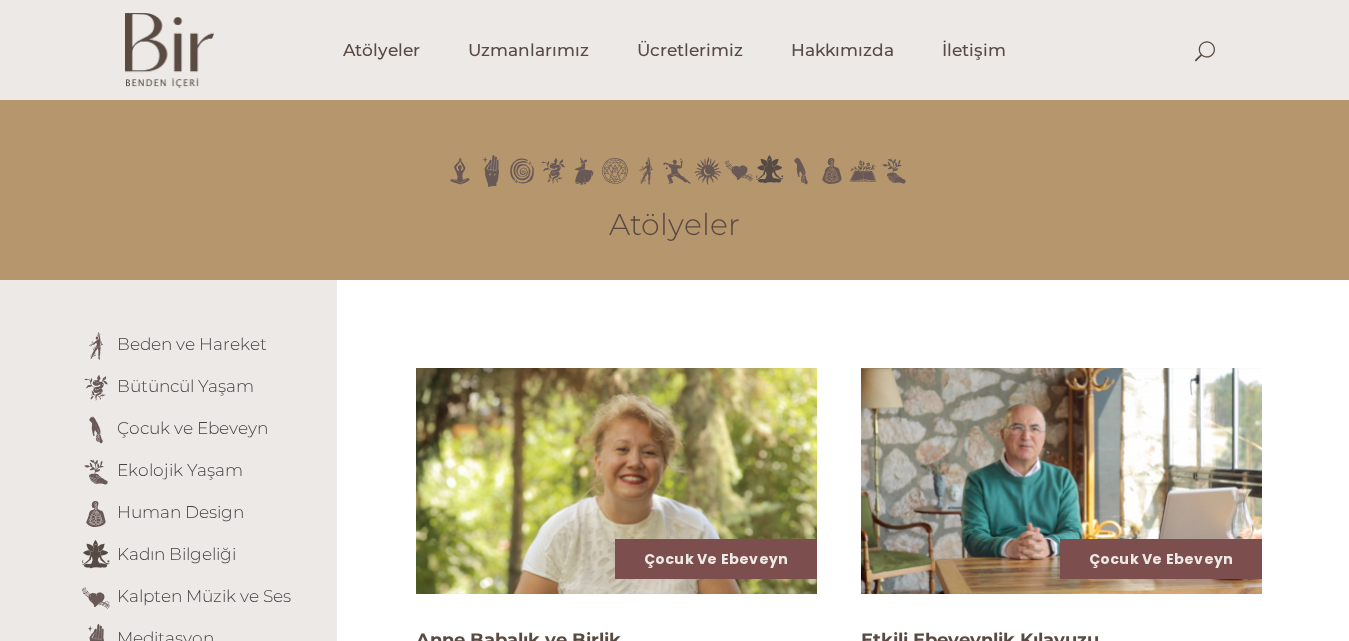 scroll, scrollTop: 0, scrollLeft: 0, axis: both 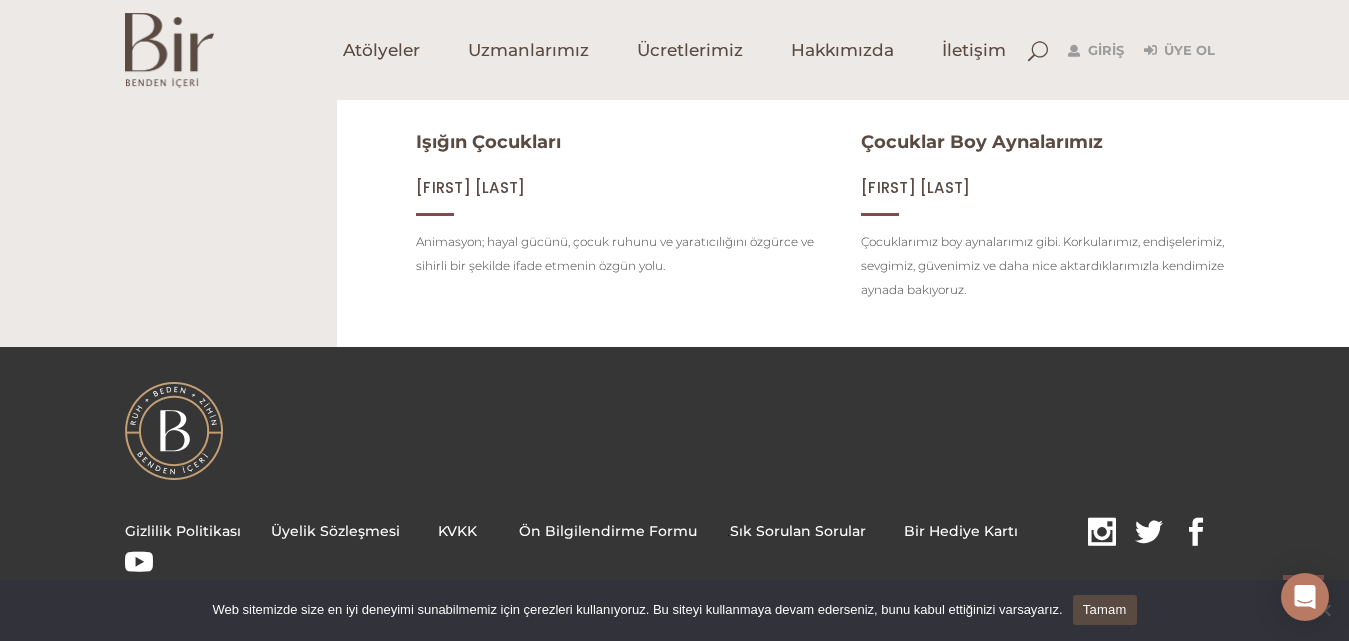 drag, startPoint x: 1355, startPoint y: 94, endPoint x: 1357, endPoint y: 465, distance: 371.0054 